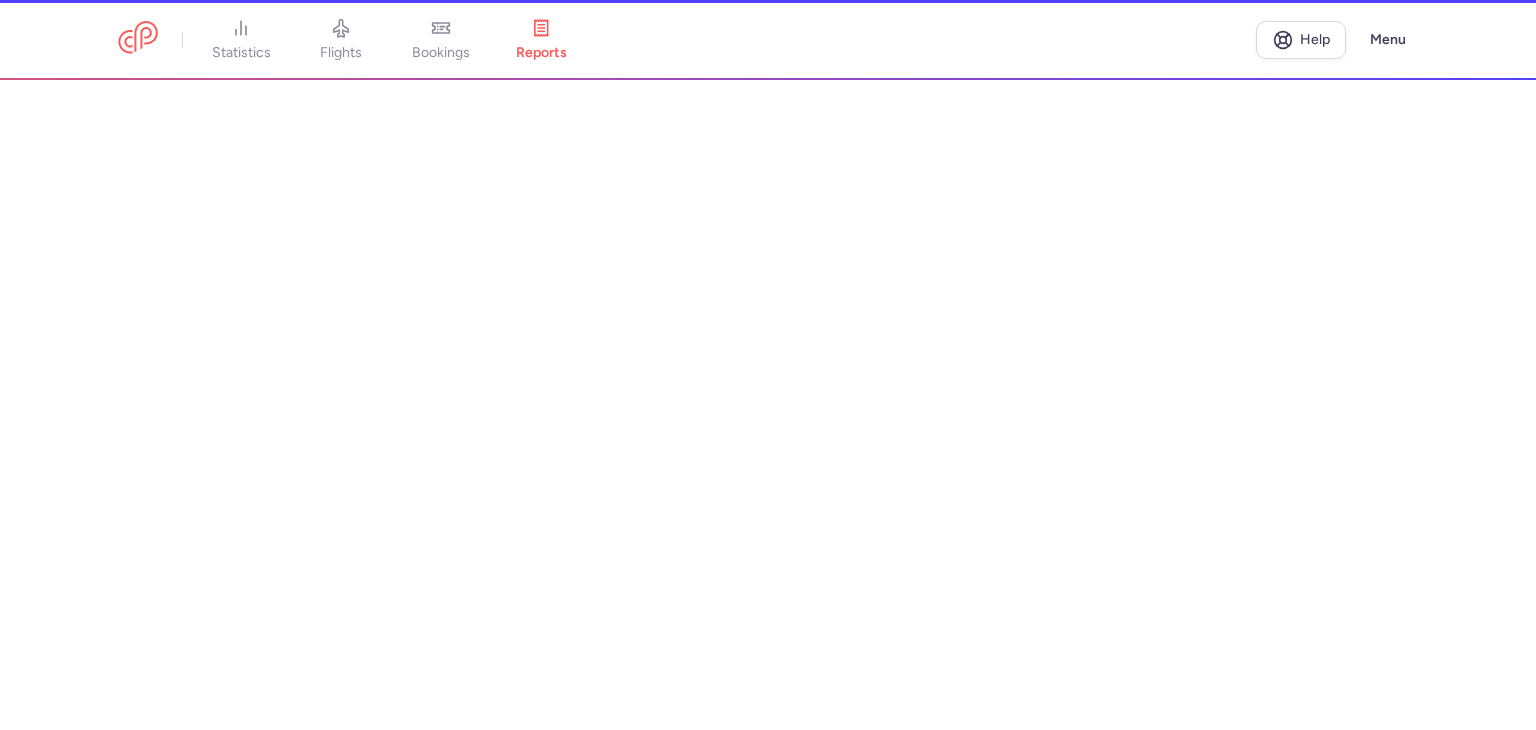 scroll, scrollTop: 0, scrollLeft: 0, axis: both 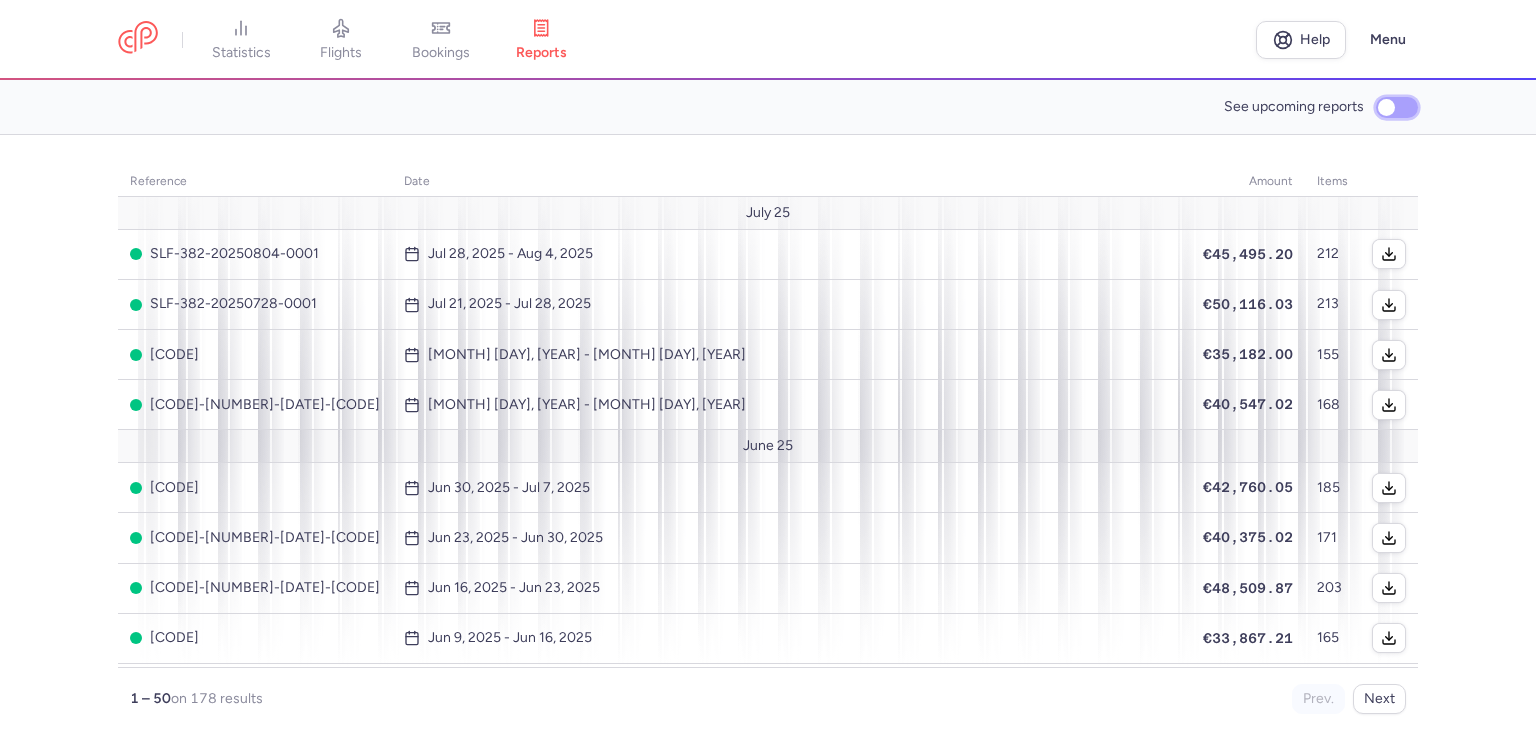 click on "See upcoming reports" at bounding box center [1397, 107] 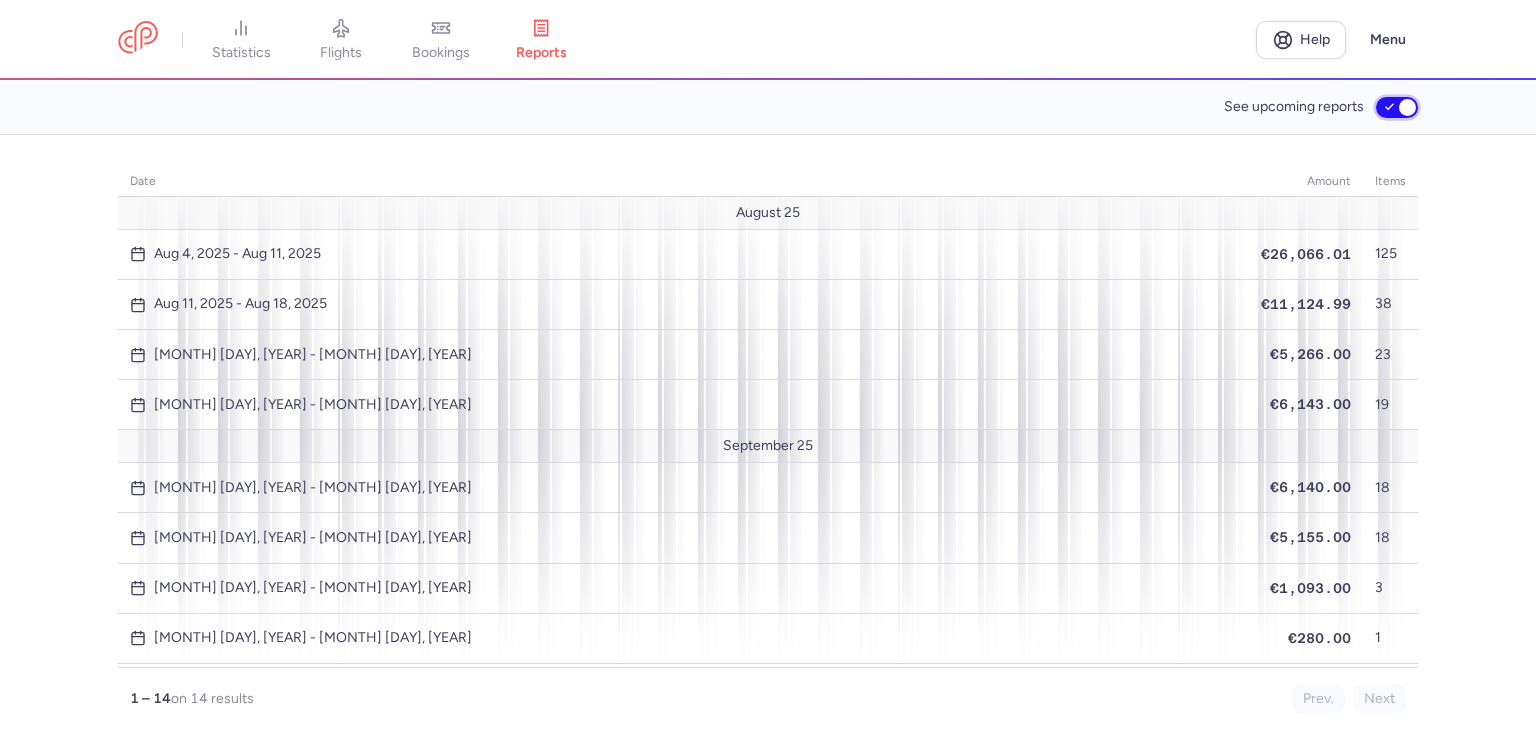click on "See upcoming reports" at bounding box center [1397, 107] 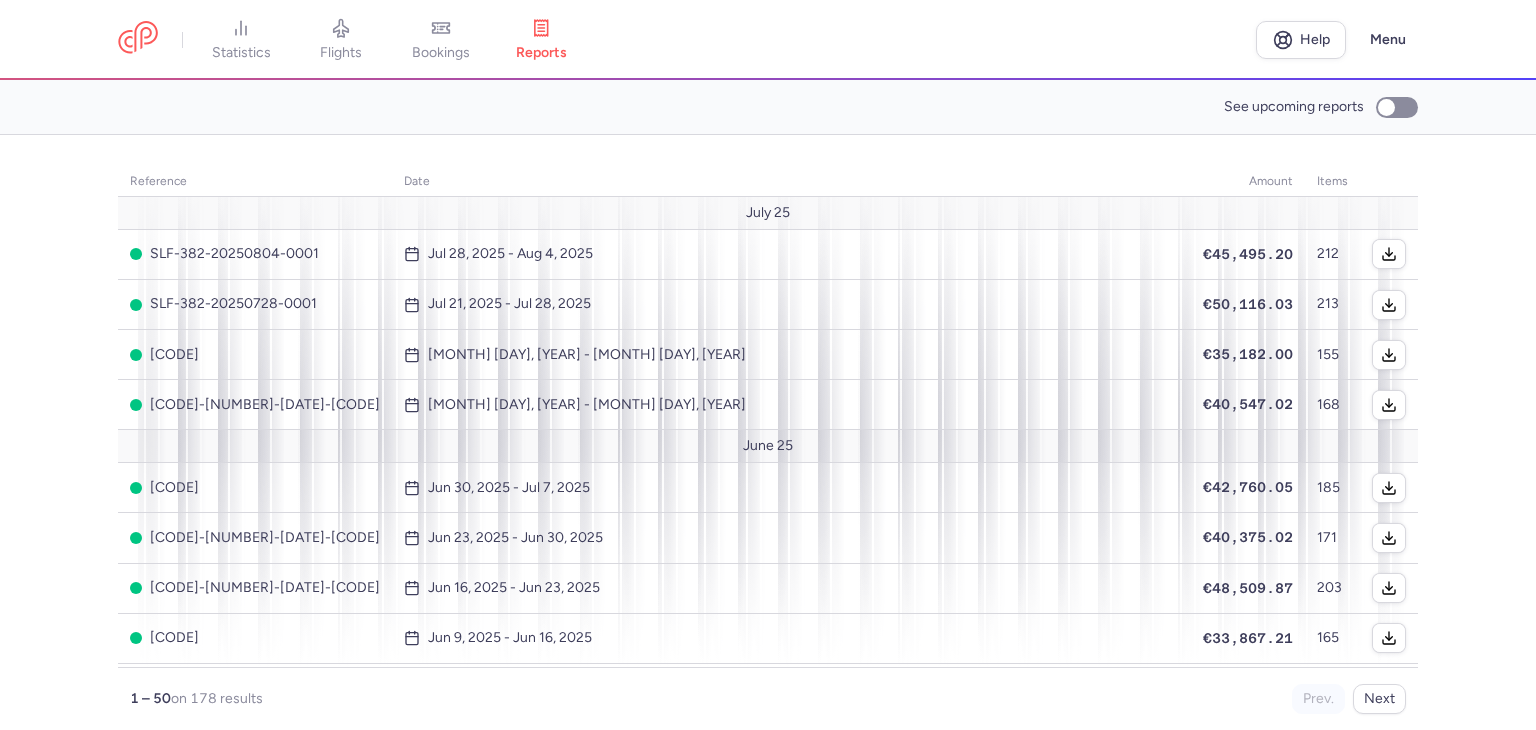 click on "reference date amount items [MONTH] [DAY]  [CODE] [MONTH] [DAY], [YEAR] - [MONTH] [DAY], [YEAR] [CURRENCY][AMOUNT] [NUMBER]  [CODE] [MONTH] [DAY], [YEAR] - [MONTH] [DAY], [YEAR] [CURRENCY][AMOUNT] [NUMBER]  [CODE] [MONTH] [DAY], [YEAR] - [MONTH] [DAY], [YEAR] [CURRENCY][AMOUNT] [NUMBER]  [CODE] [MONTH] [DAY], [YEAR] - [MONTH] [DAY], [YEAR] [CURRENCY][AMOUNT] [NUMBER] [MONTH] [DAY]  [CODE] [MONTH] [DAY], [YEAR] - [MONTH] [DAY], [YEAR] [CURRENCY][AMOUNT] [NUMBER]  [CODE] [MONTH] [DAY], [YEAR] - [MONTH] [DAY], [YEAR] [CURRENCY][AMOUNT] [NUMBER]  [CODE] [MONTH] [DAY], [YEAR] - [MONTH] [DAY], [YEAR] [CURRENCY][AMOUNT] [NUMBER]  [CODE] [MONTH] [DAY], [YEAR] - [MONTH] [DAY], [YEAR] [CURRENCY][AMOUNT] [NUMBER]  [CODE] [MONTH] [DAY], [YEAR] - [MONTH] [DAY], [YEAR] [CURRENCY][AMOUNT] [NUMBER] [MONTH] [DAY]  [CODE] [MONTH] [DAY], [YEAR] - [MONTH] [DAY], [YEAR] [CURRENCY][AMOUNT] [NUMBER]  [CODE] [MONTH] [DAY], [YEAR] - [MONTH] [DAY], [YEAR] [CURRENCY][AMOUNT] [NUMBER]  [CODE] [MONTH] [DAY], [YEAR] - [MONTH] [DAY], [YEAR] [CURRENCY][AMOUNT] [NUMBER]  [CODE] [MONTH] [DAY], [YEAR] - [MONTH] [DAY], [YEAR] [CURRENCY][AMOUNT] [NUMBER] [MONTH] [DAY]  [CODE] [MONTH] [DAY], [YEAR] - [MONTH] [DAY], [YEAR] [CURRENCY][AMOUNT] [NUMBER]  [CODE] [MONTH] [DAY], [YEAR] - [MONTH] [DAY], [YEAR] [CURRENCY][AMOUNT] [NUMBER]" at bounding box center [768, 432] 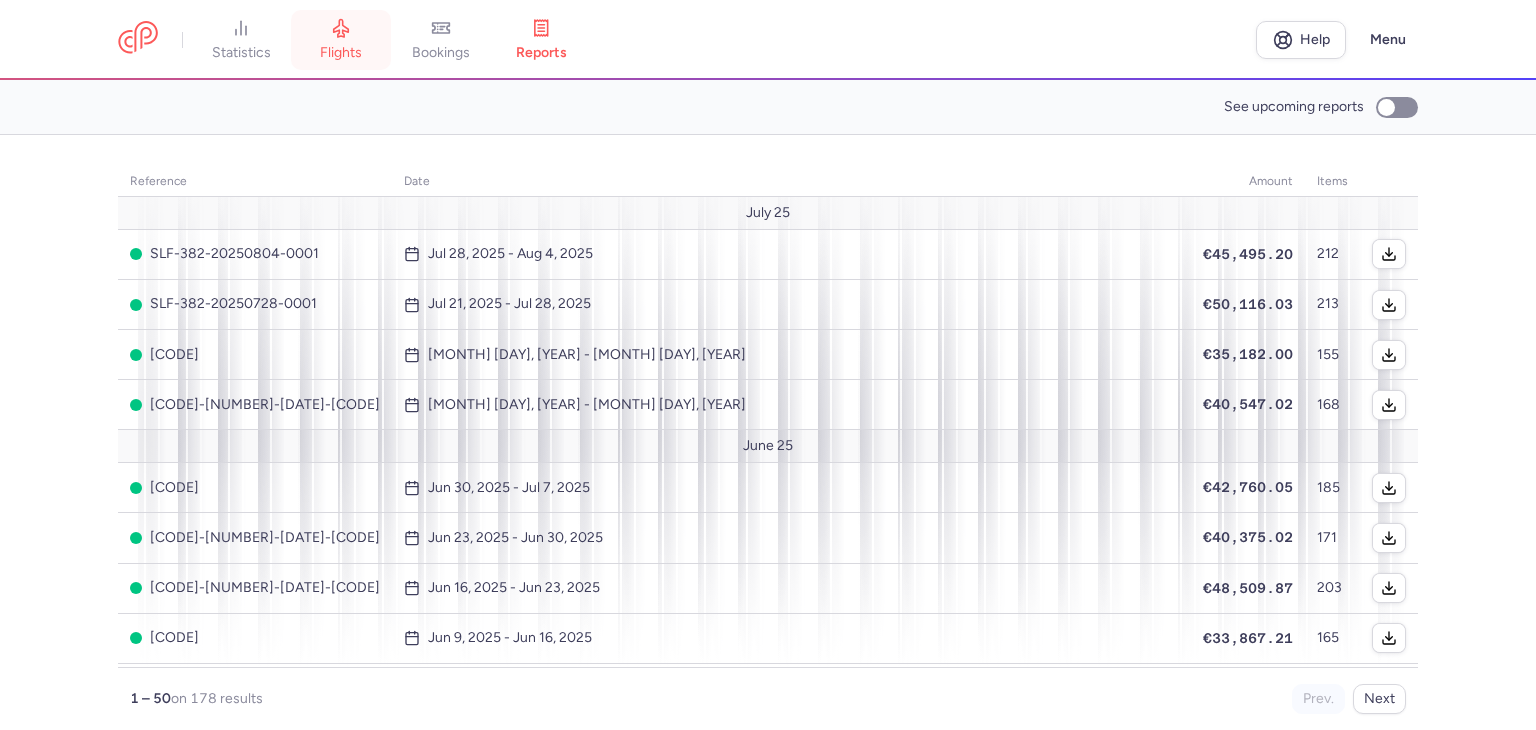 click on "flights" at bounding box center [341, 53] 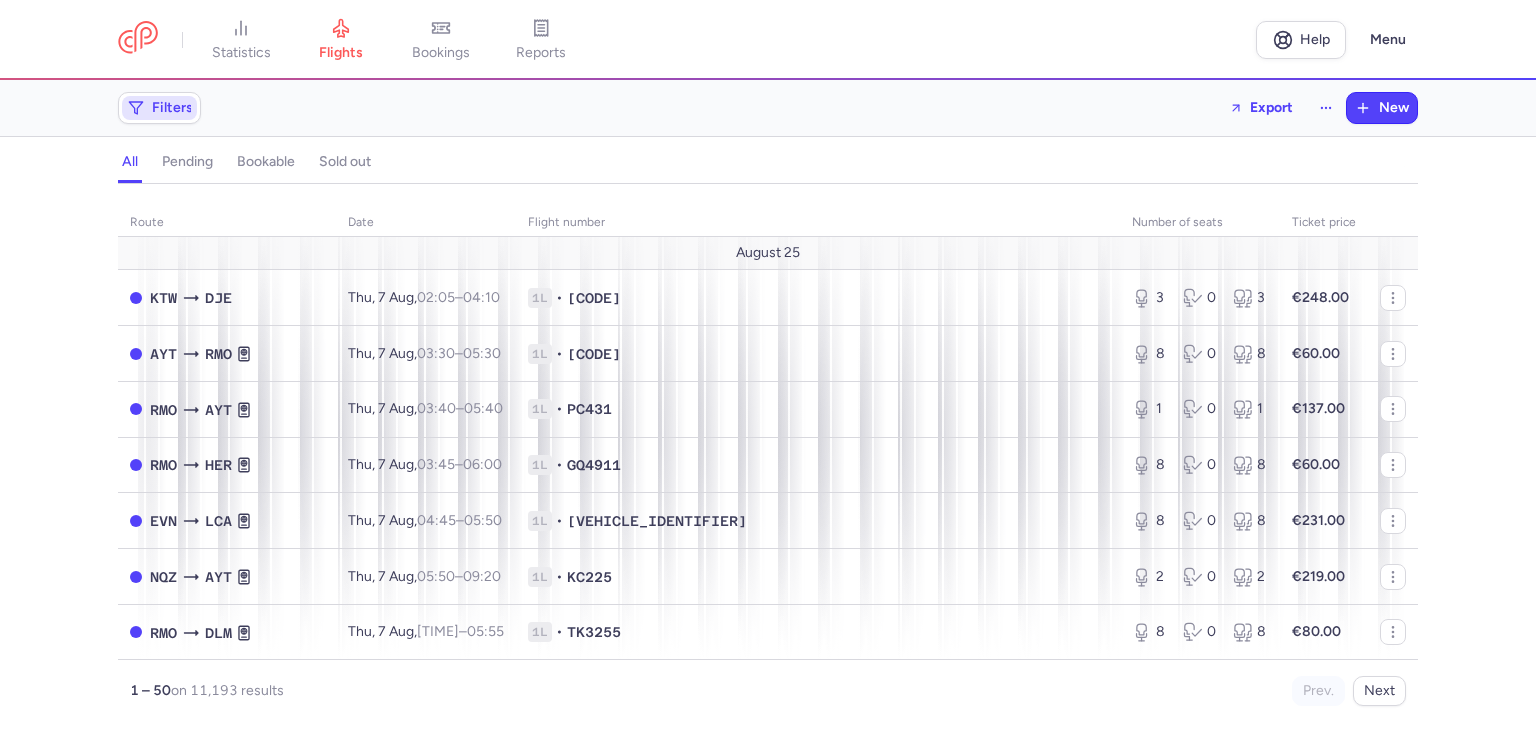 click on "Filters" 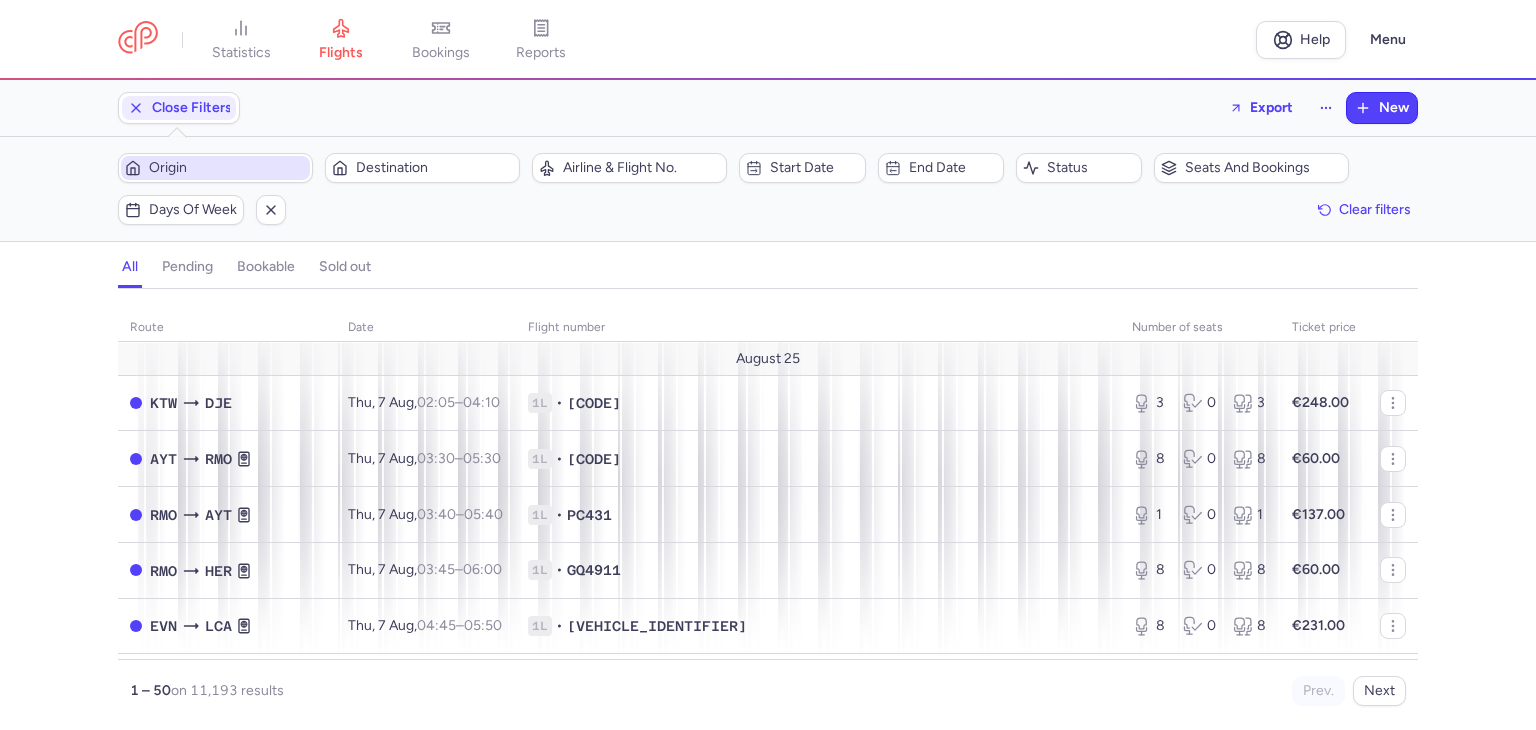 click on "Origin" at bounding box center [227, 168] 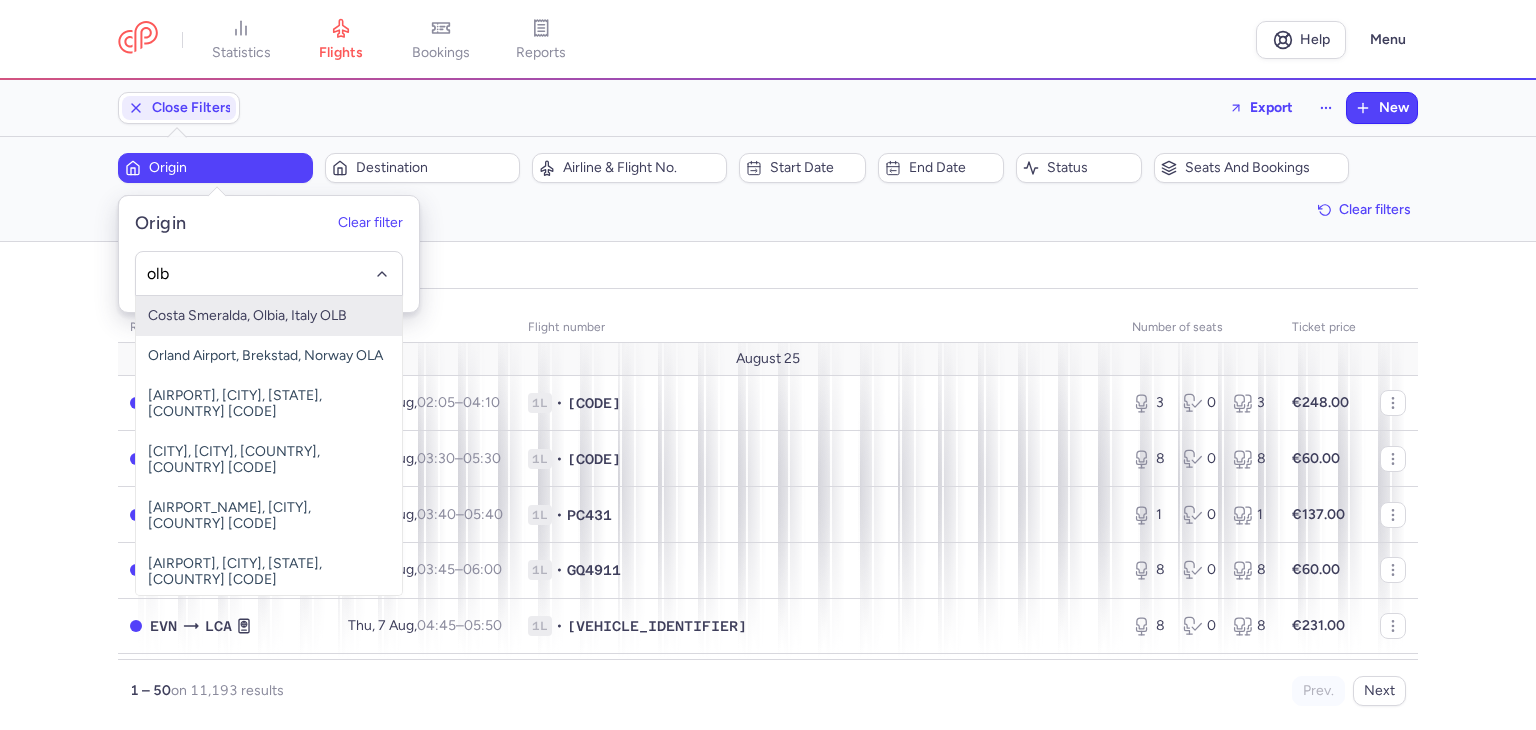 click on "Costa Smeralda, Olbia, Italy OLB" at bounding box center [269, 316] 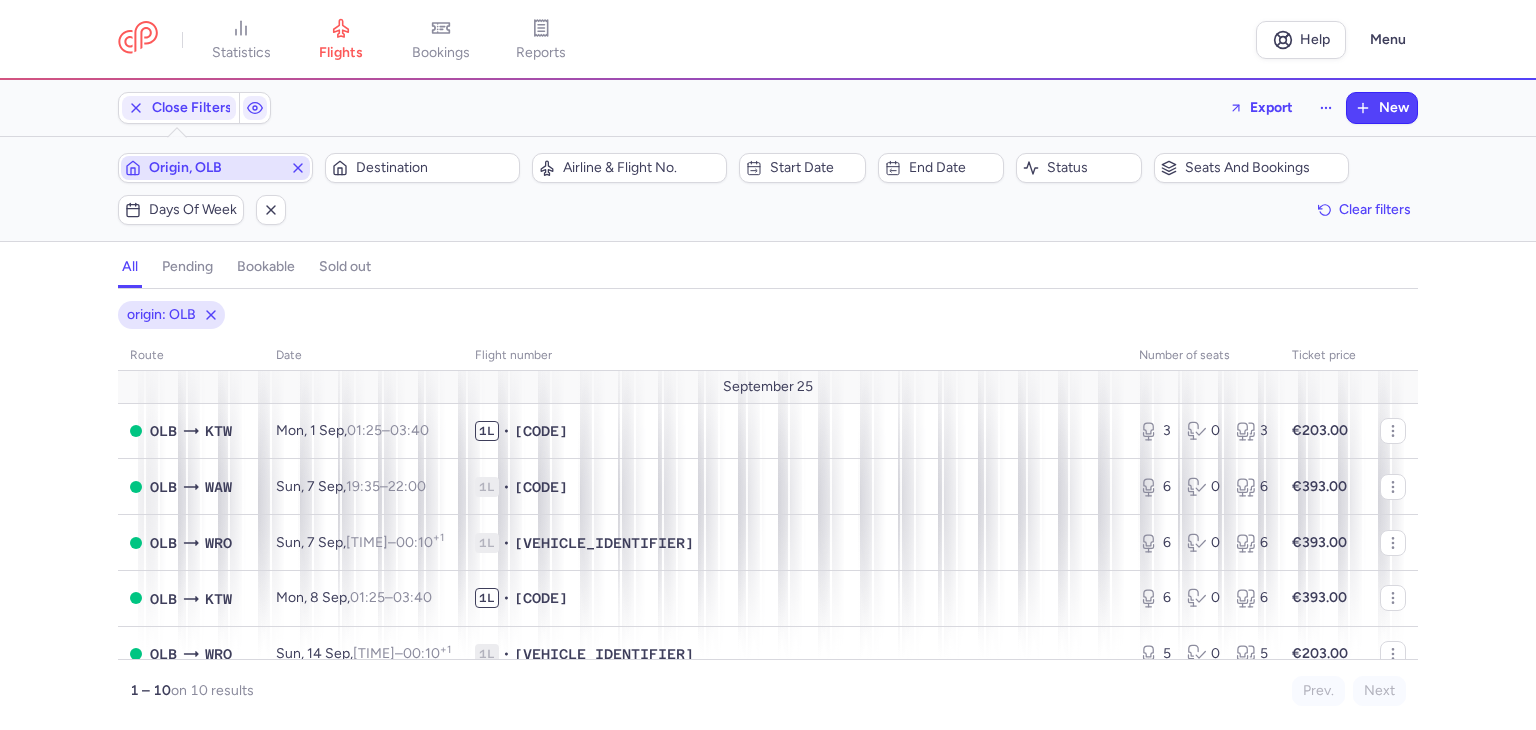click on "Origin, OLB" at bounding box center [215, 168] 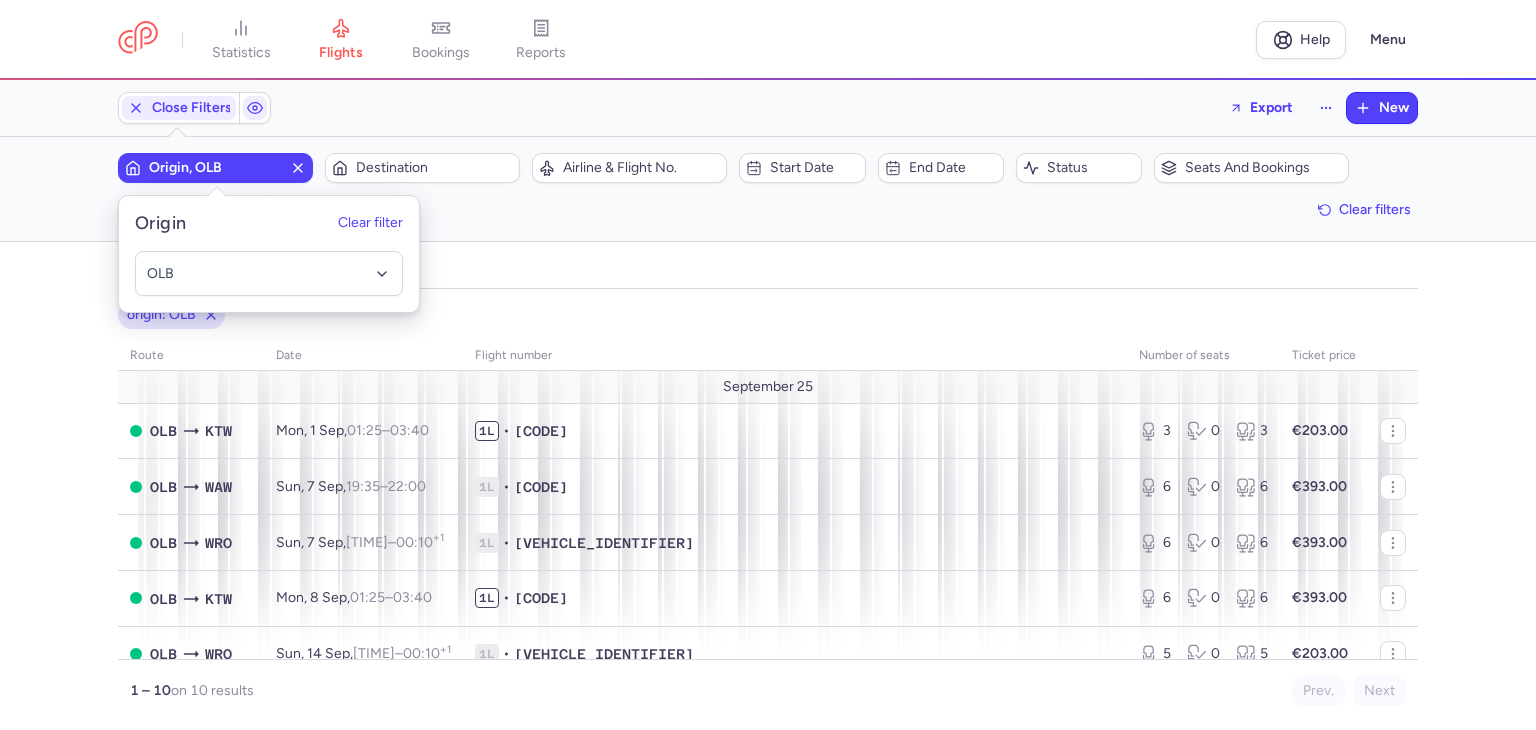 click 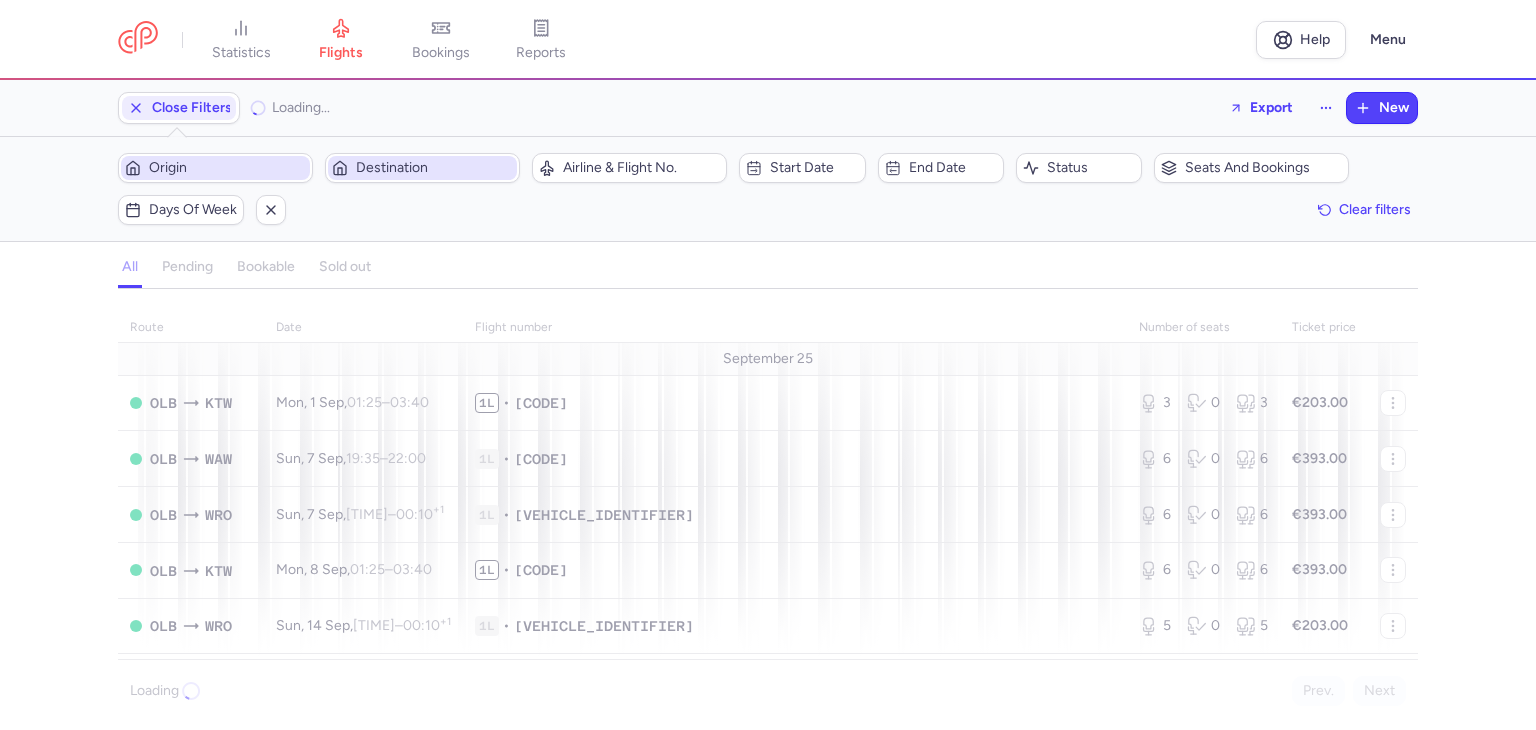click on "Destination" at bounding box center [434, 168] 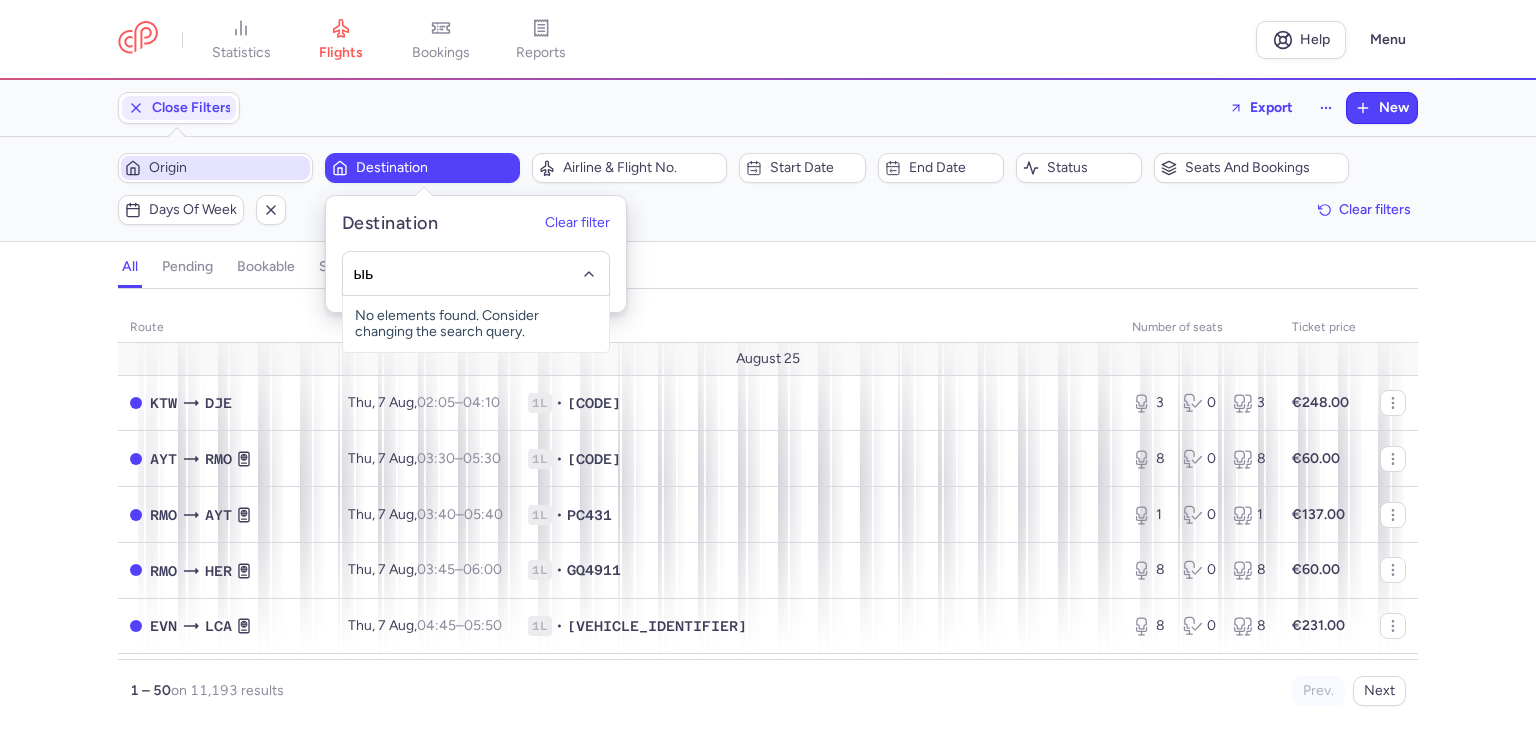 type on "ы" 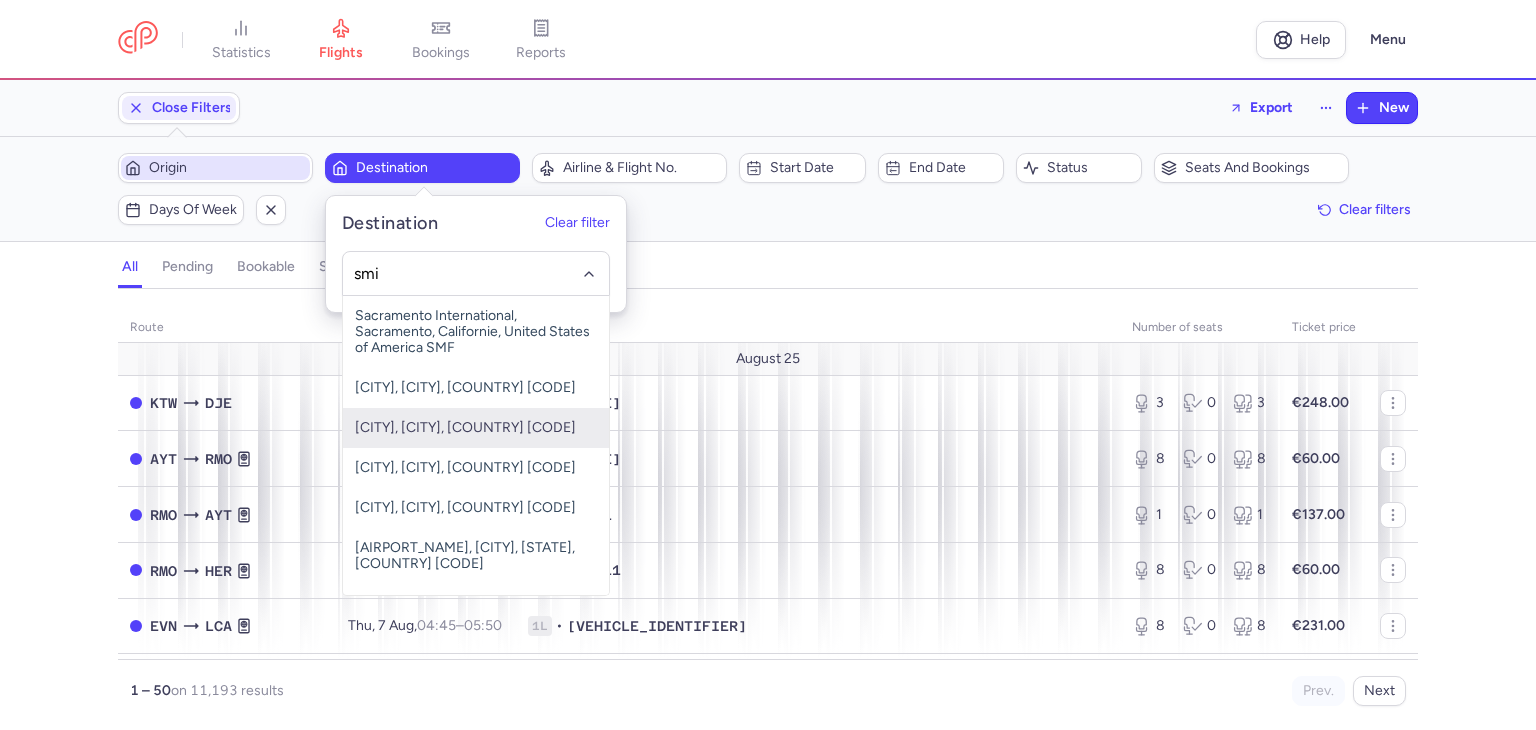 click on "[CITY], [CITY], [COUNTRY] [CODE]" at bounding box center (476, 428) 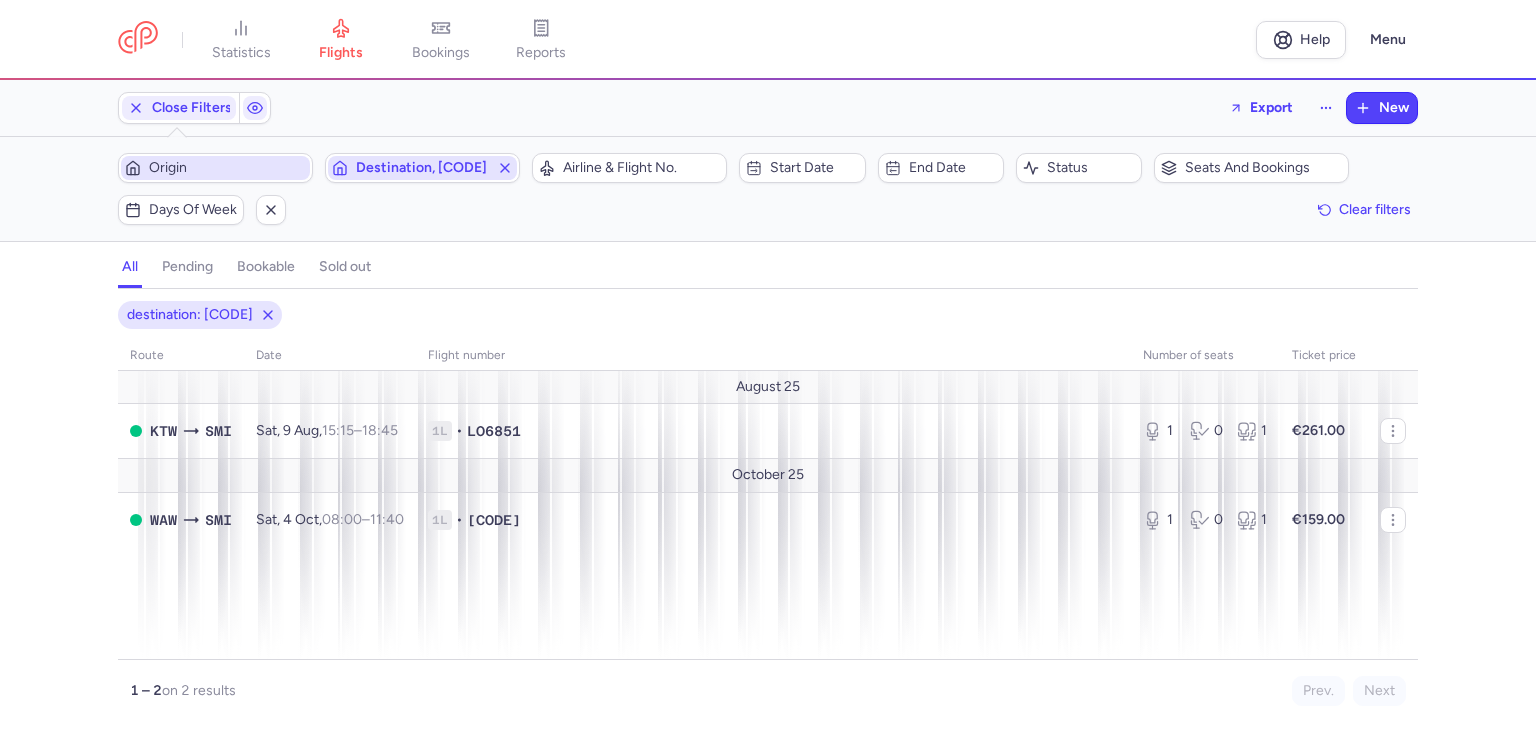 click 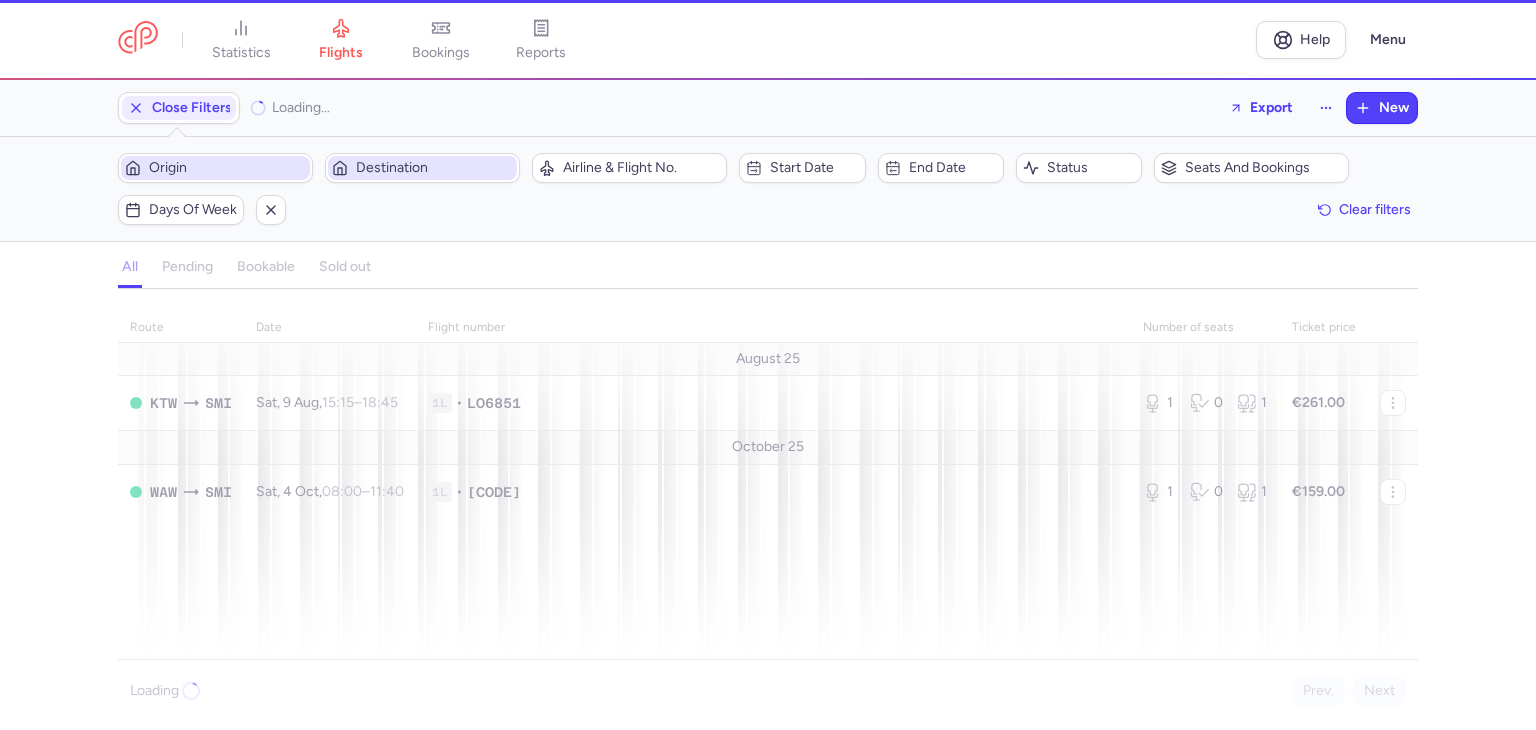 click on "Destination" at bounding box center (434, 168) 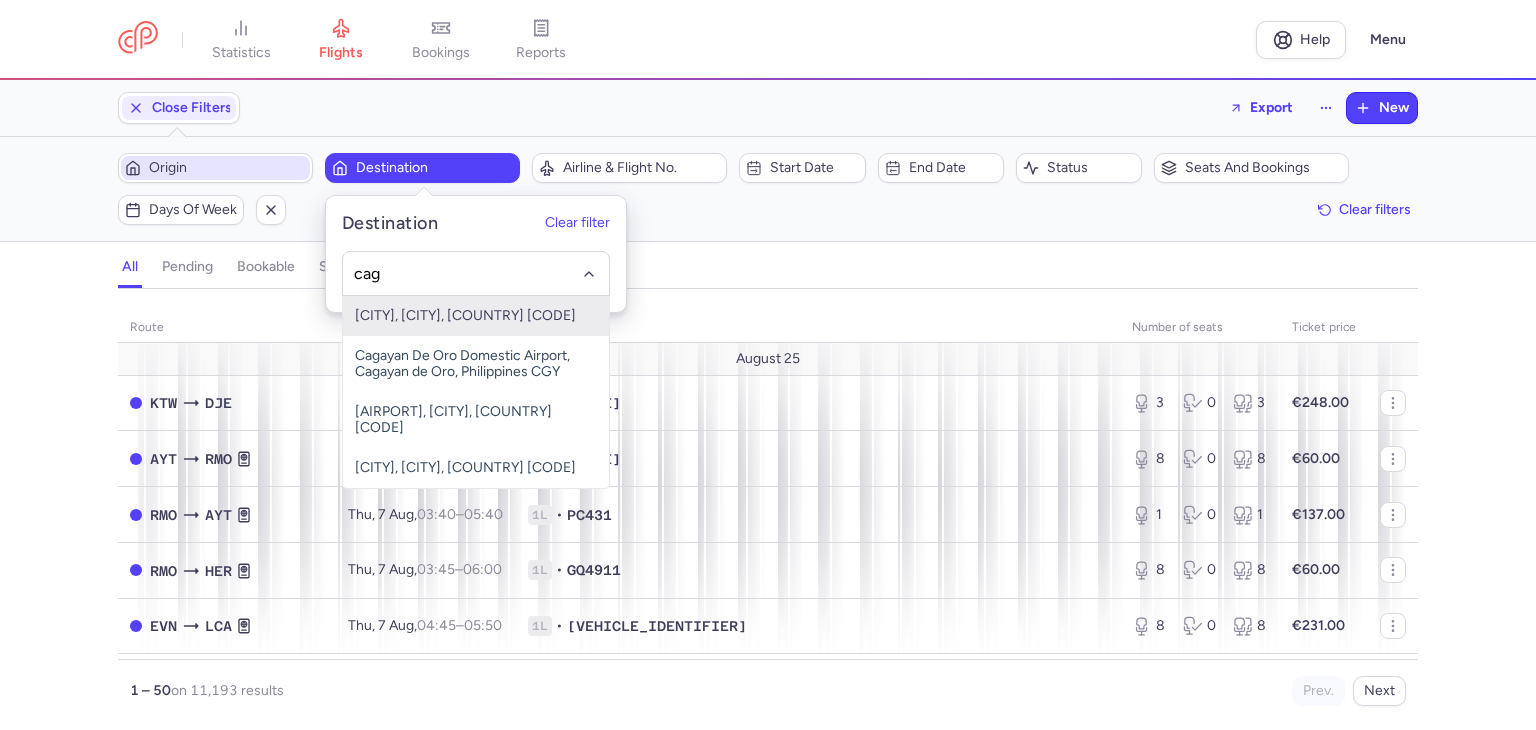click on "[CITY], [CITY], [COUNTRY] [CODE]" at bounding box center (476, 316) 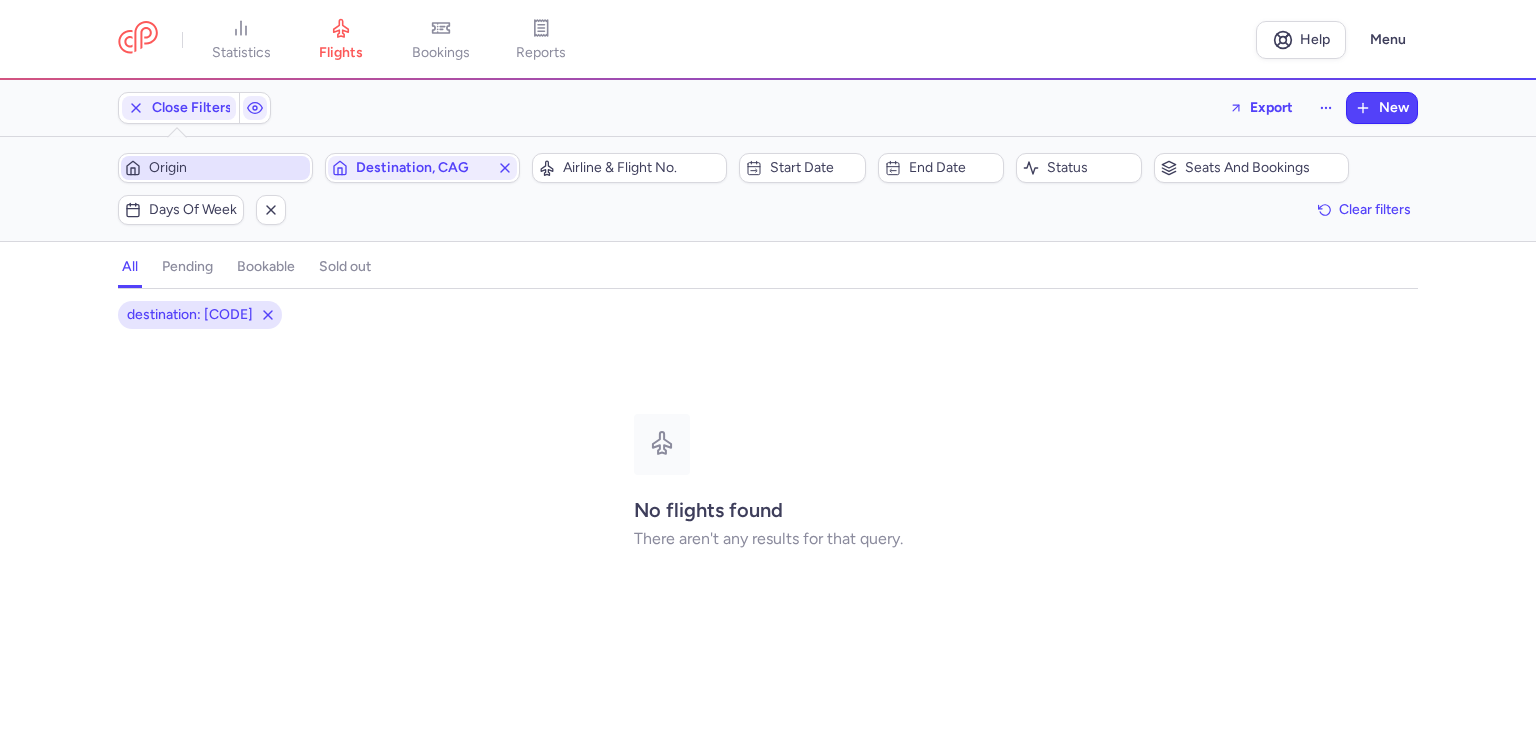 type 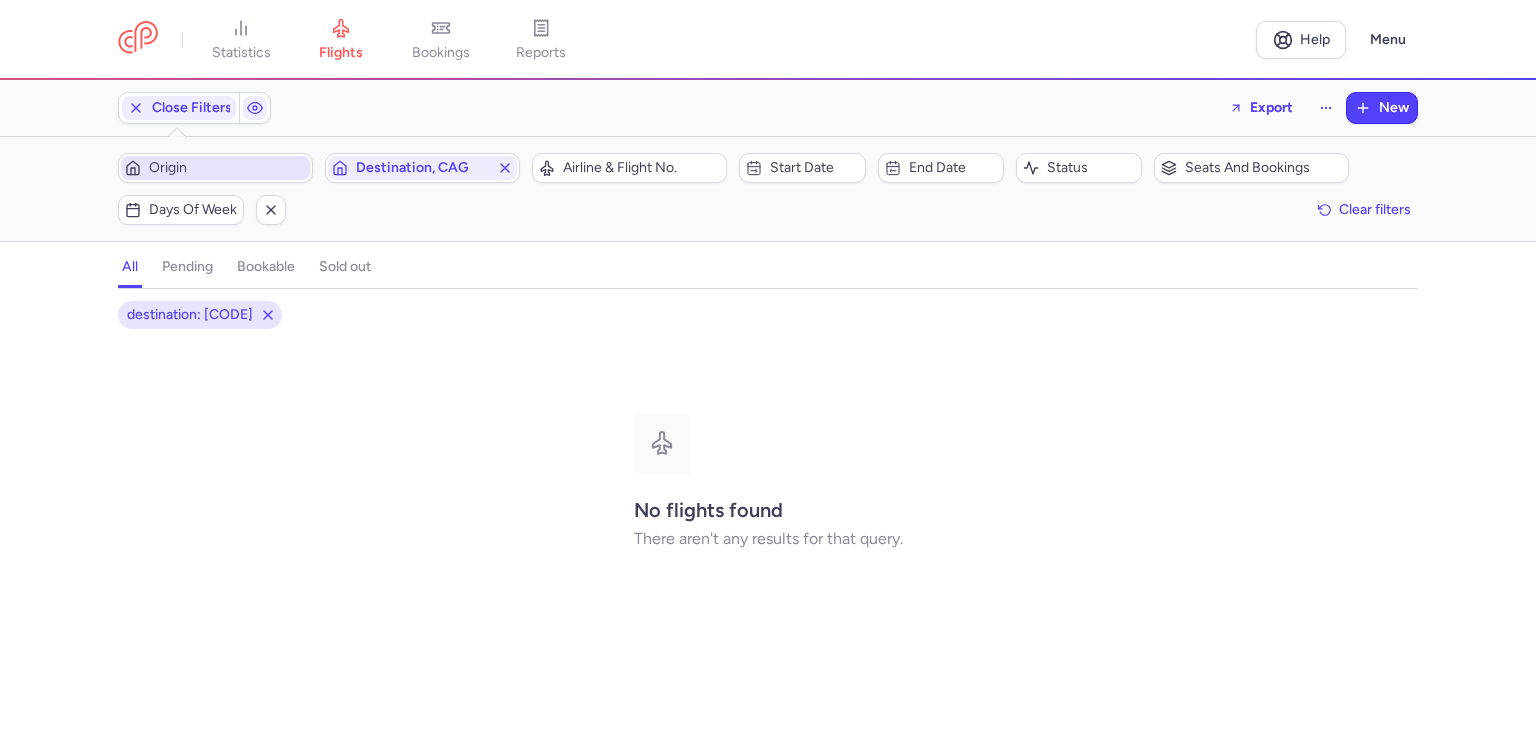 click on "Origin" at bounding box center [215, 168] 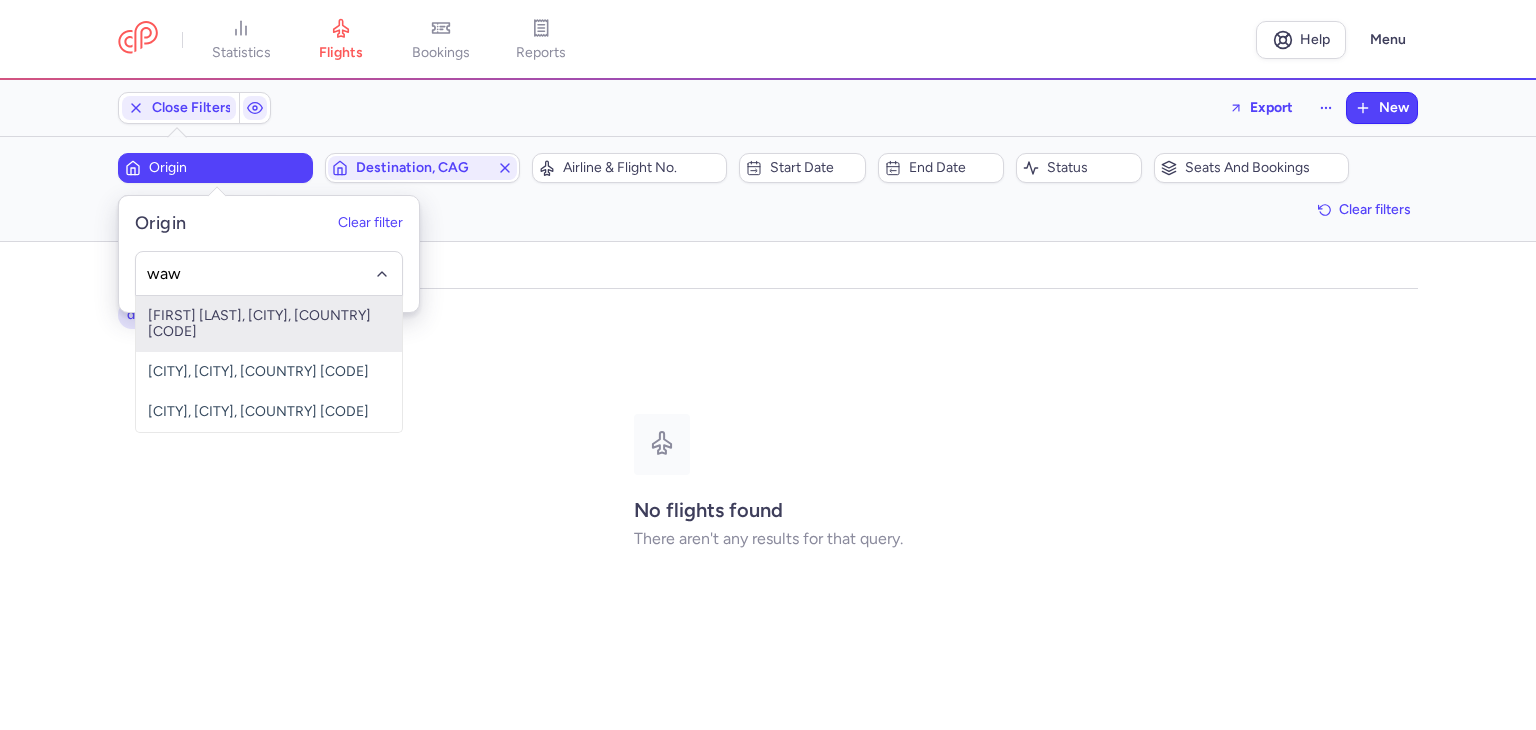 click on "[FIRST] [LAST], [CITY], [COUNTRY] [CODE]" at bounding box center [269, 324] 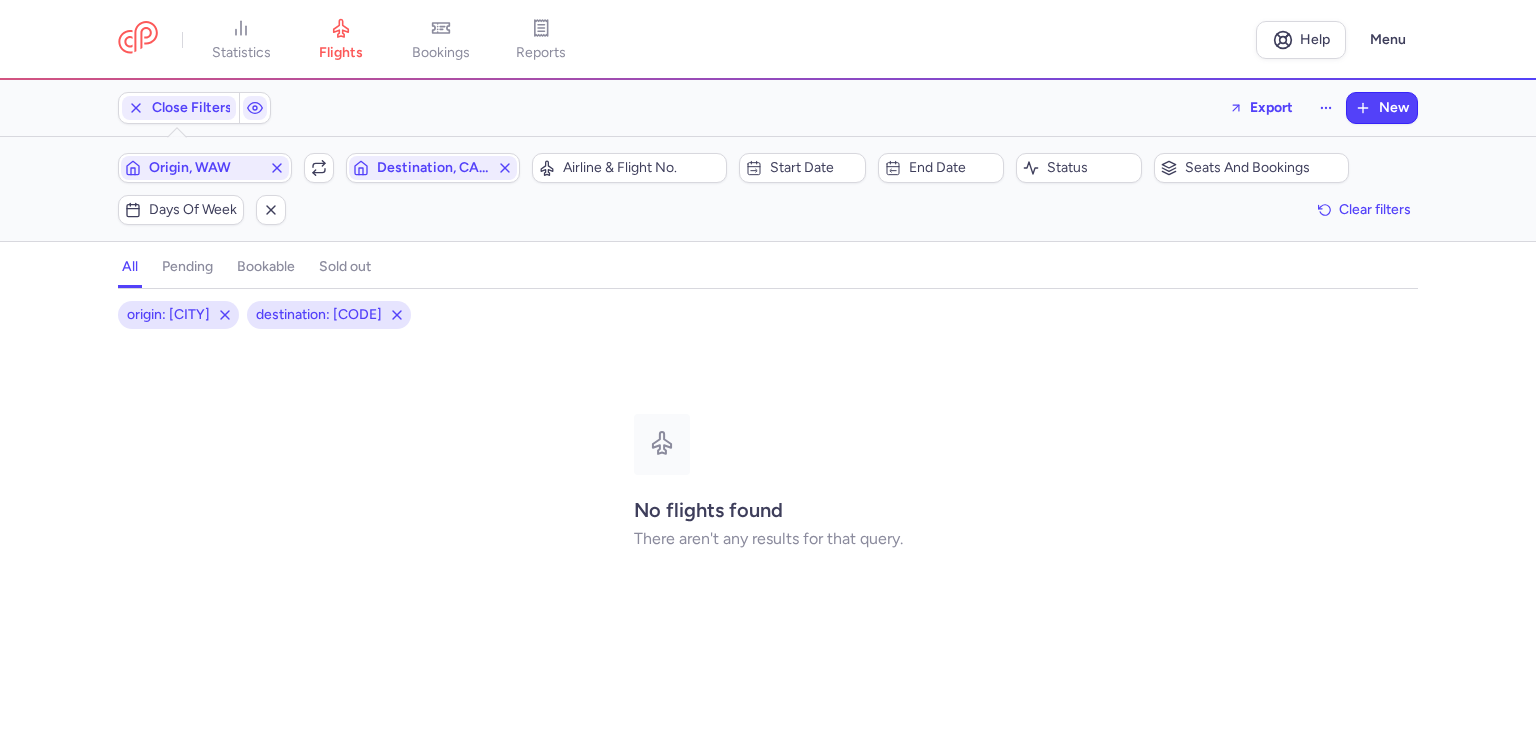type 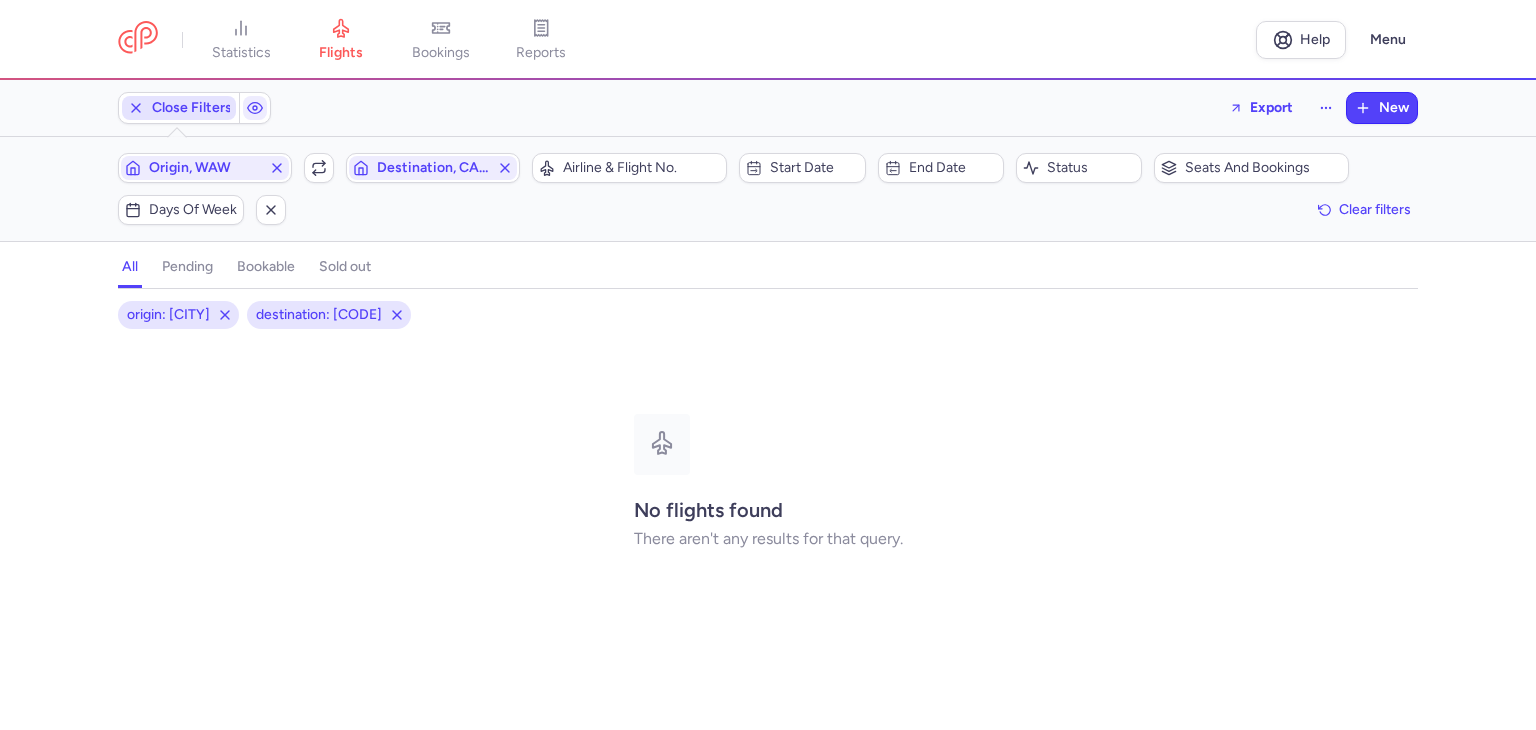 click 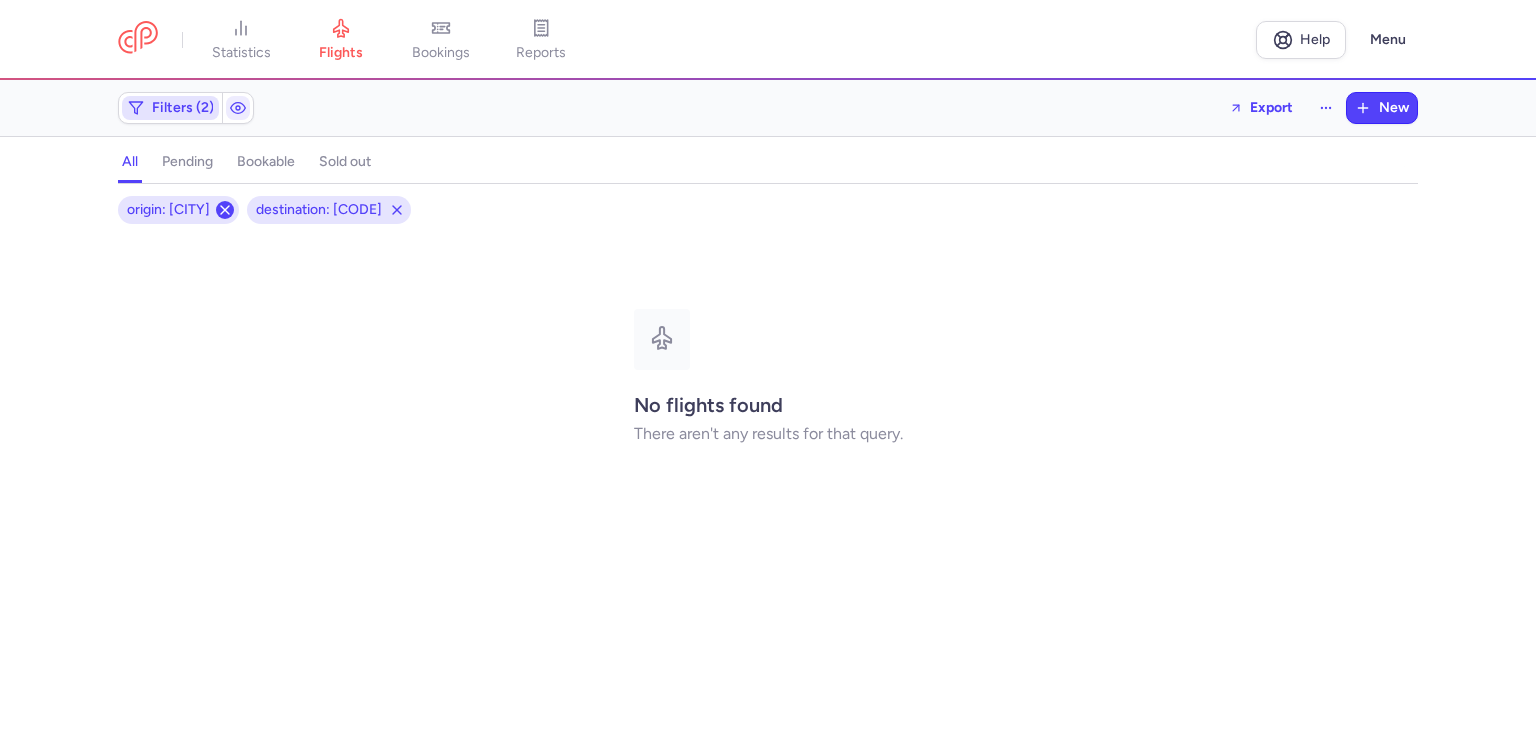 click 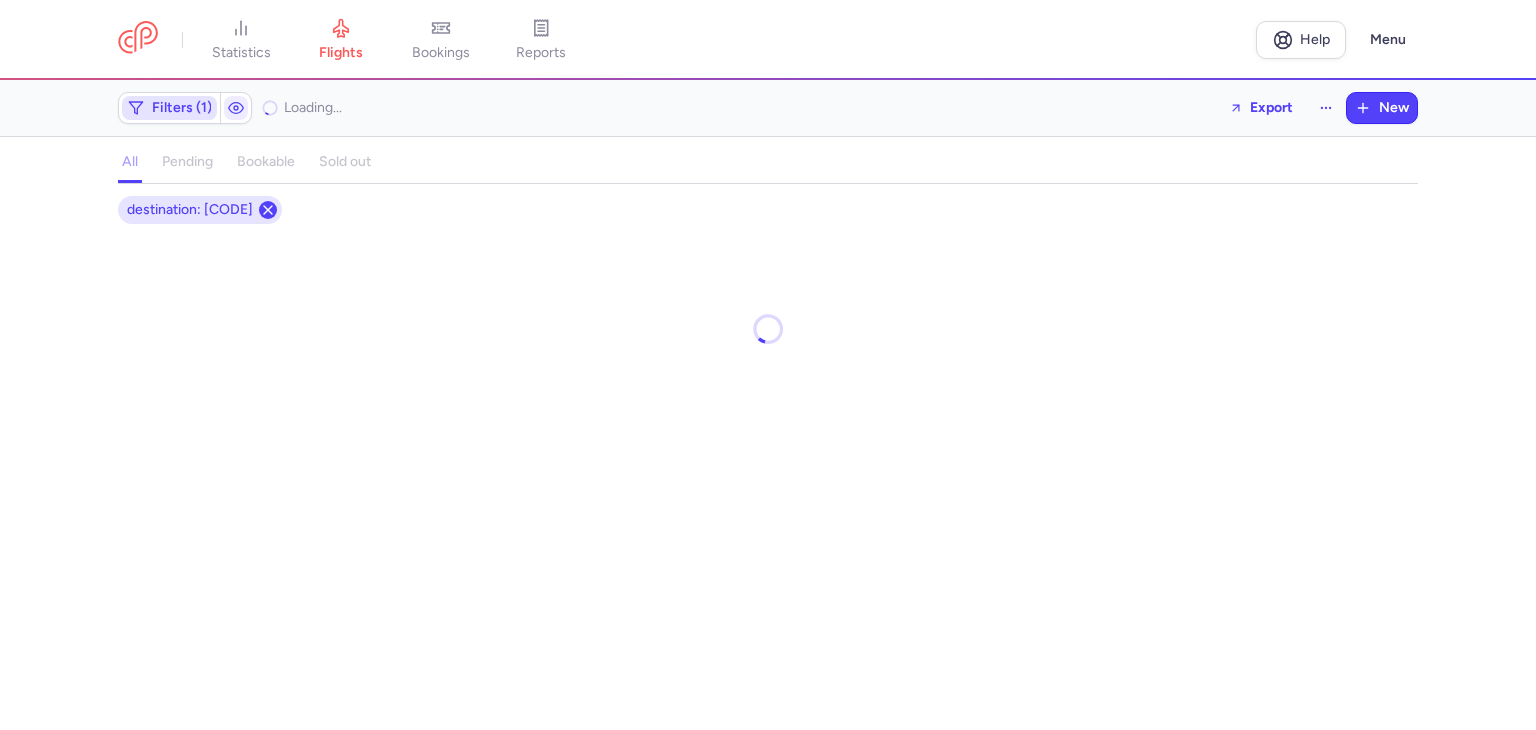 click 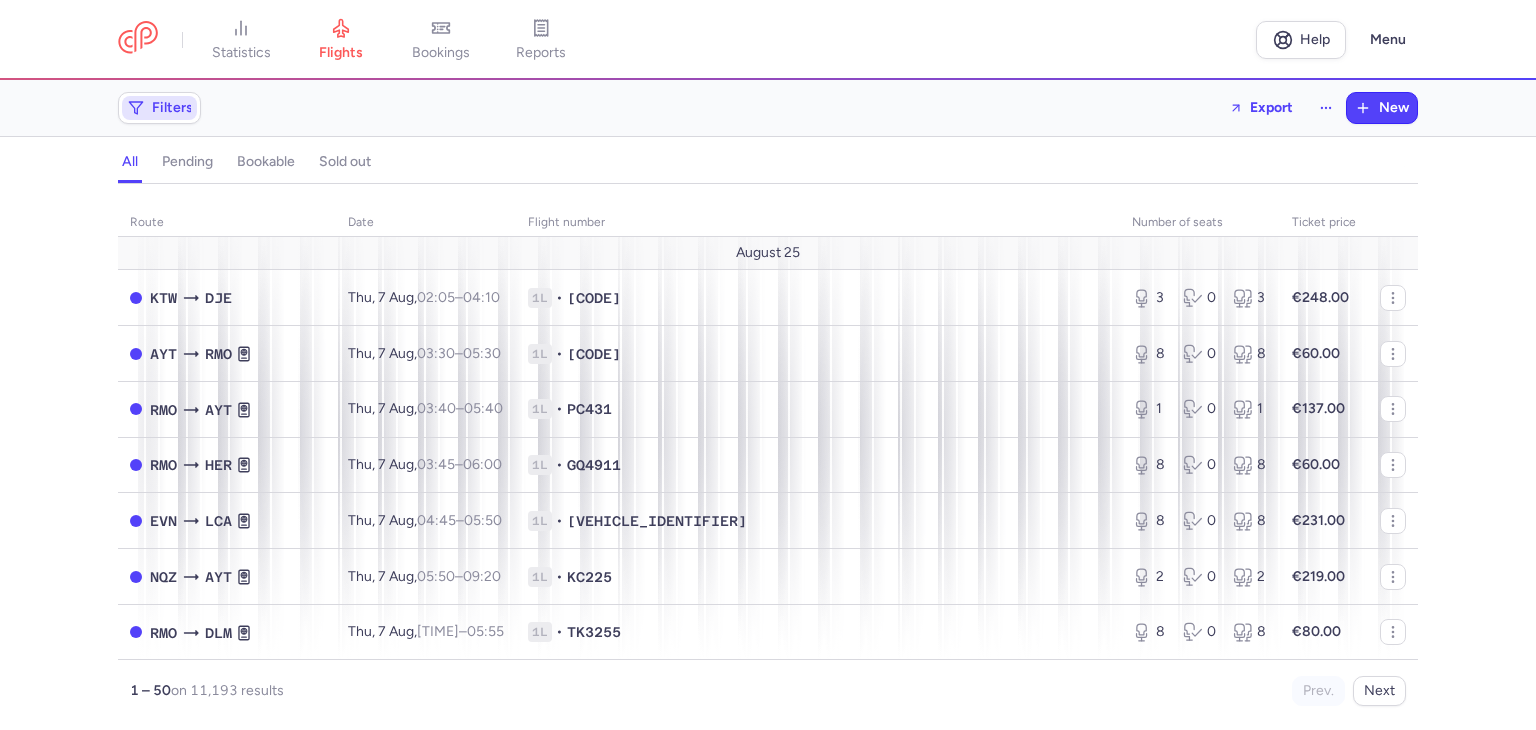 click on "Filters" at bounding box center (159, 108) 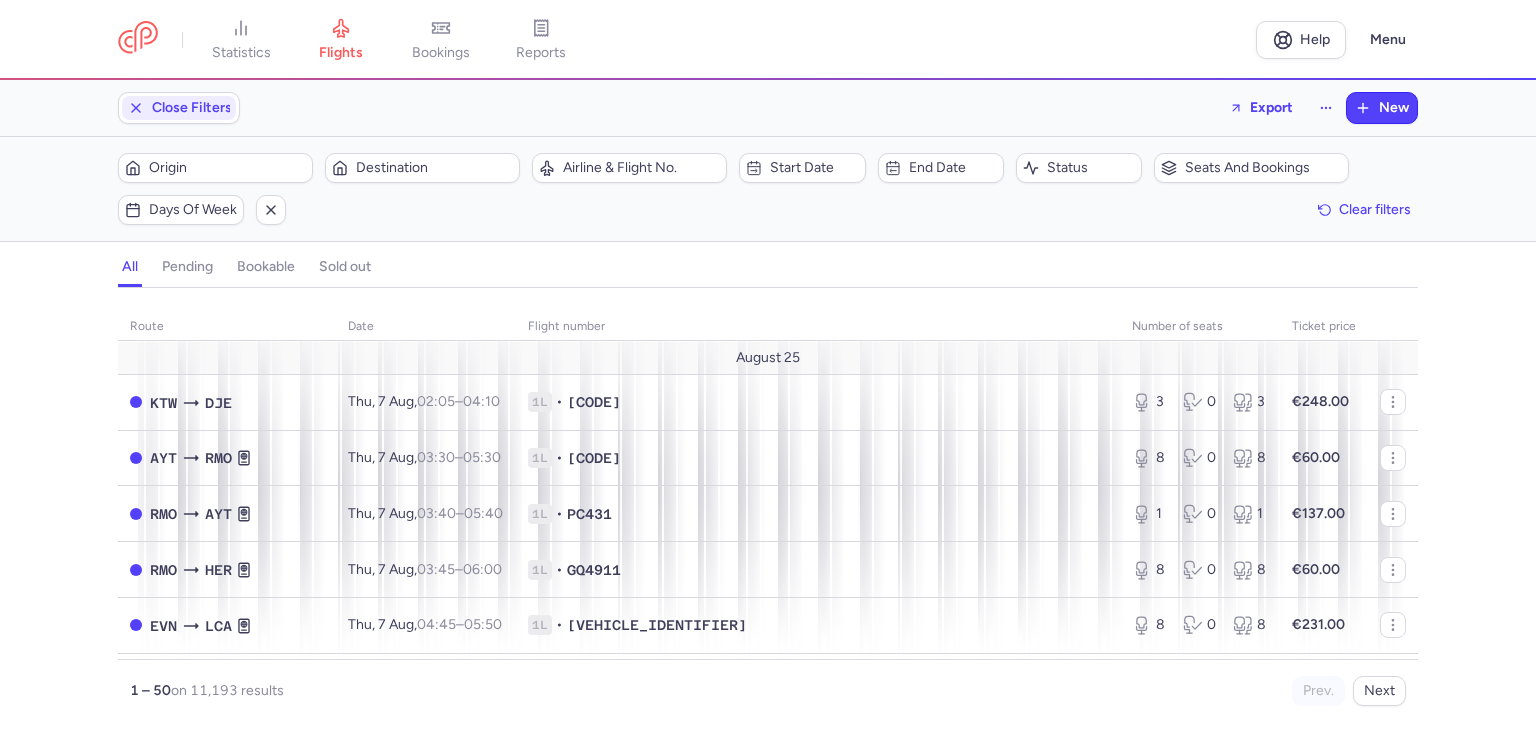 scroll, scrollTop: 0, scrollLeft: 0, axis: both 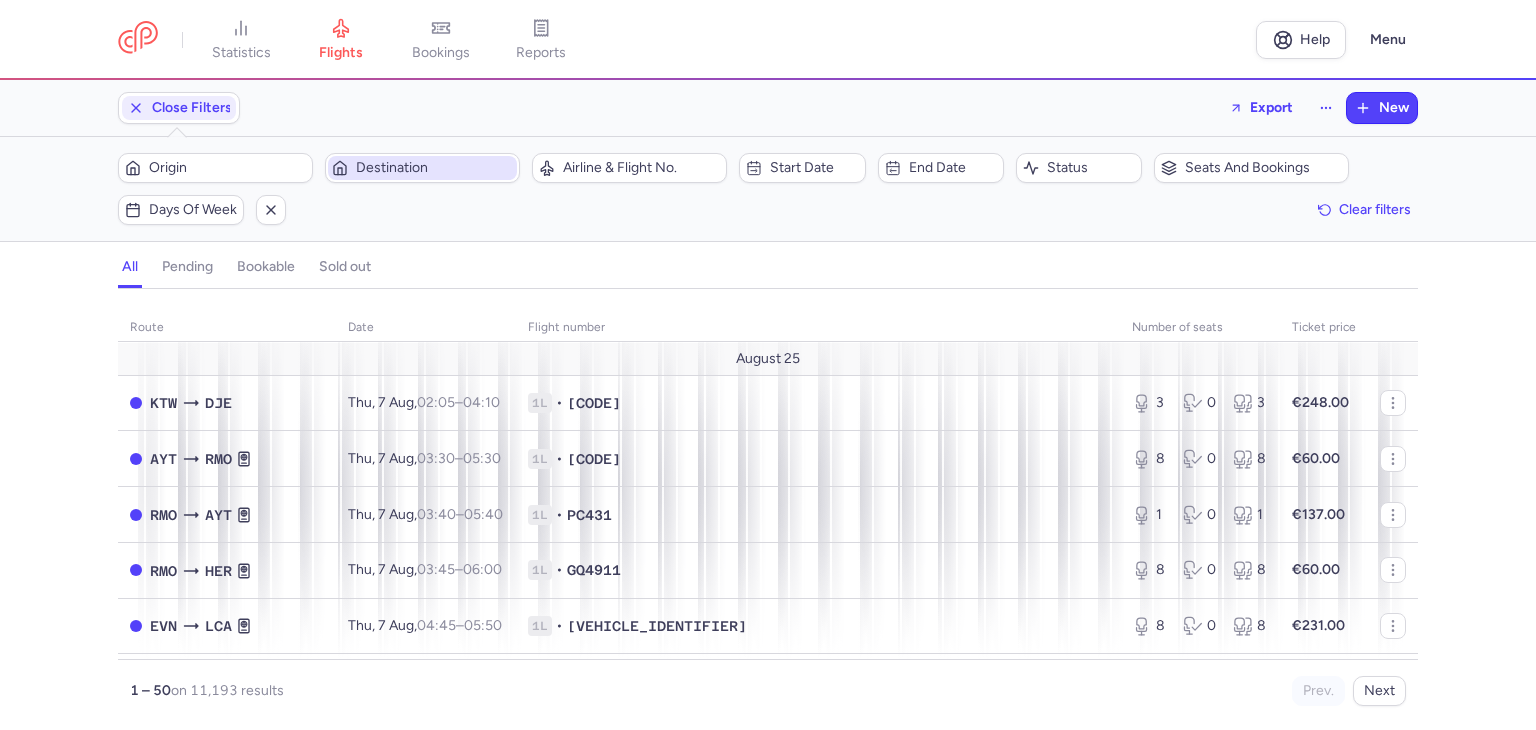 click on "Destination" at bounding box center (434, 168) 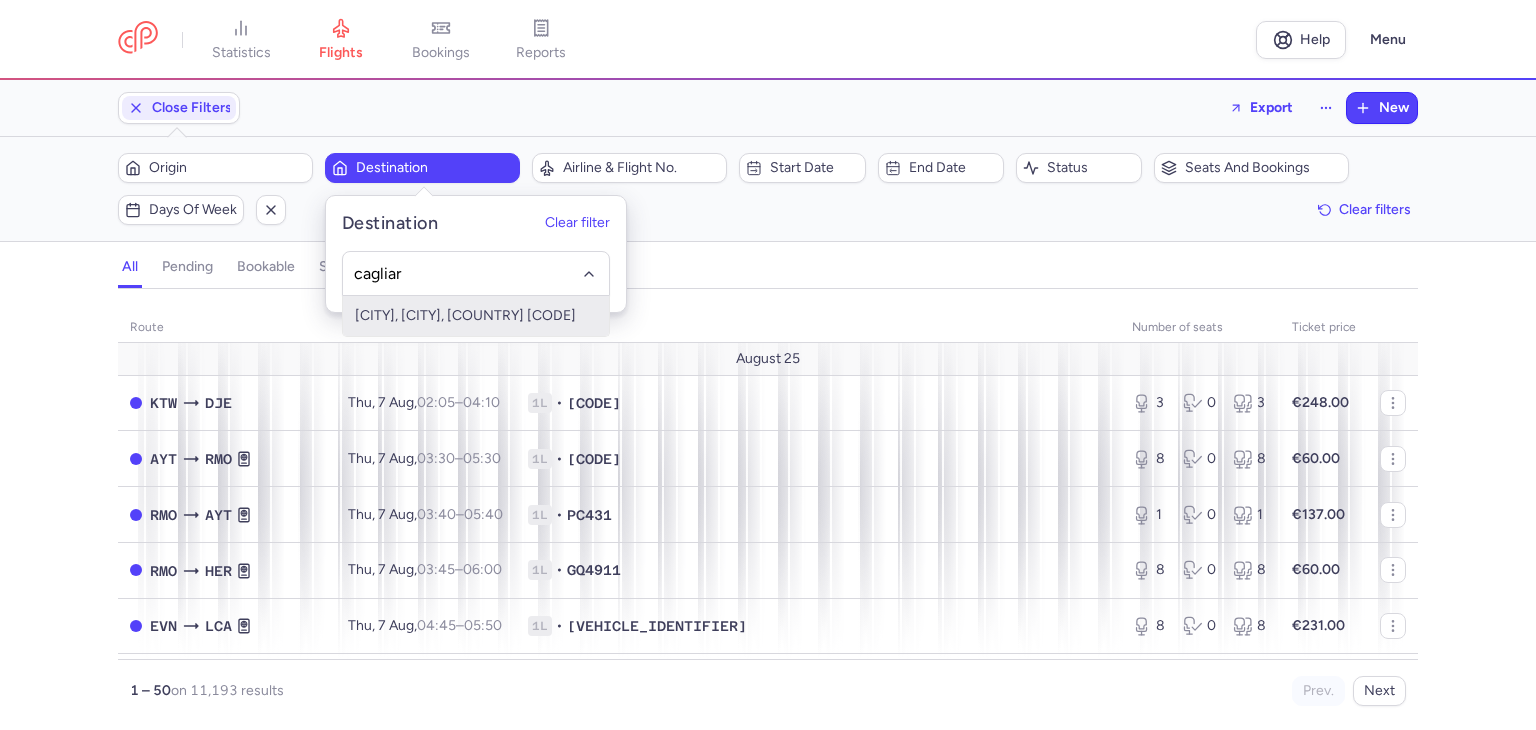 click on "[CITY], [CITY], [COUNTRY] [CODE]" at bounding box center [476, 316] 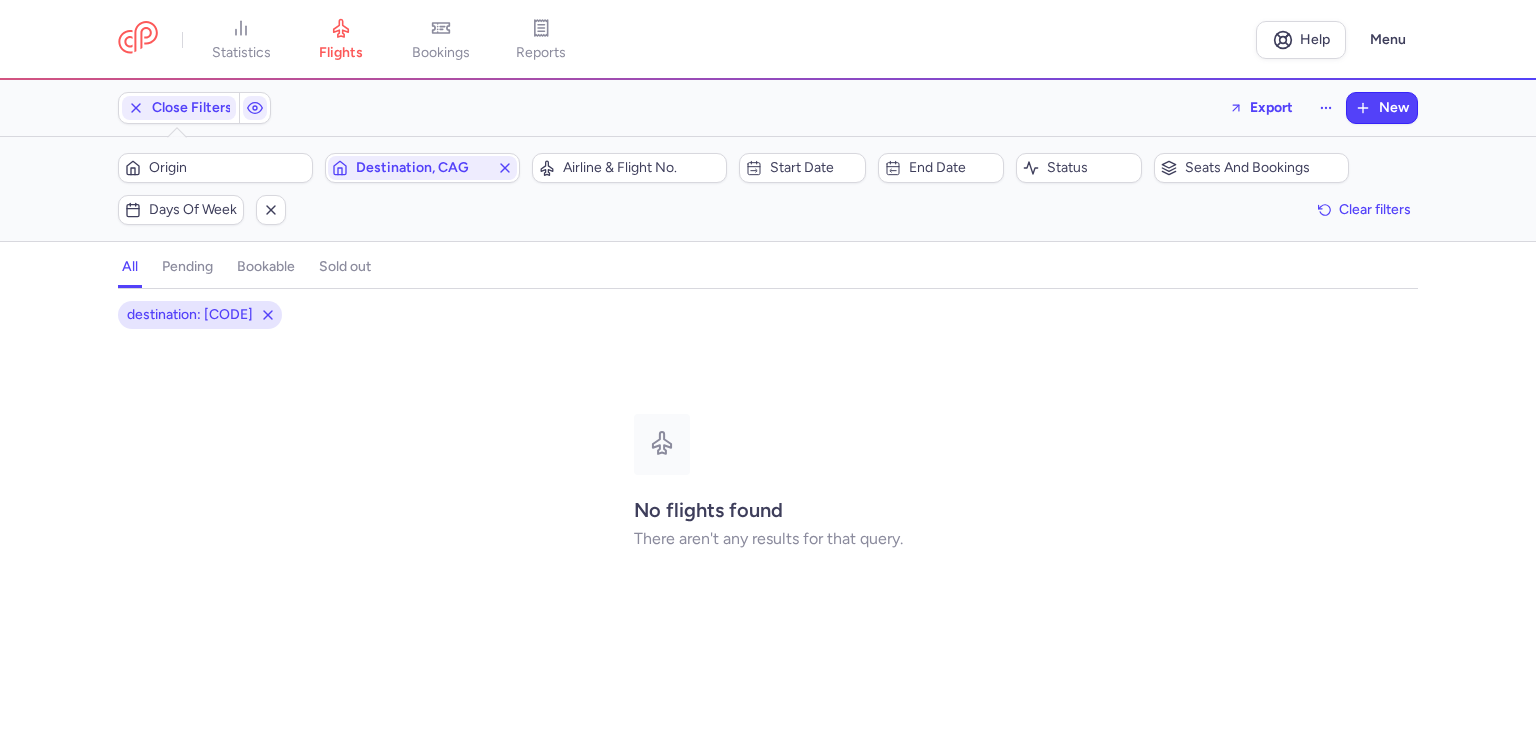 type 